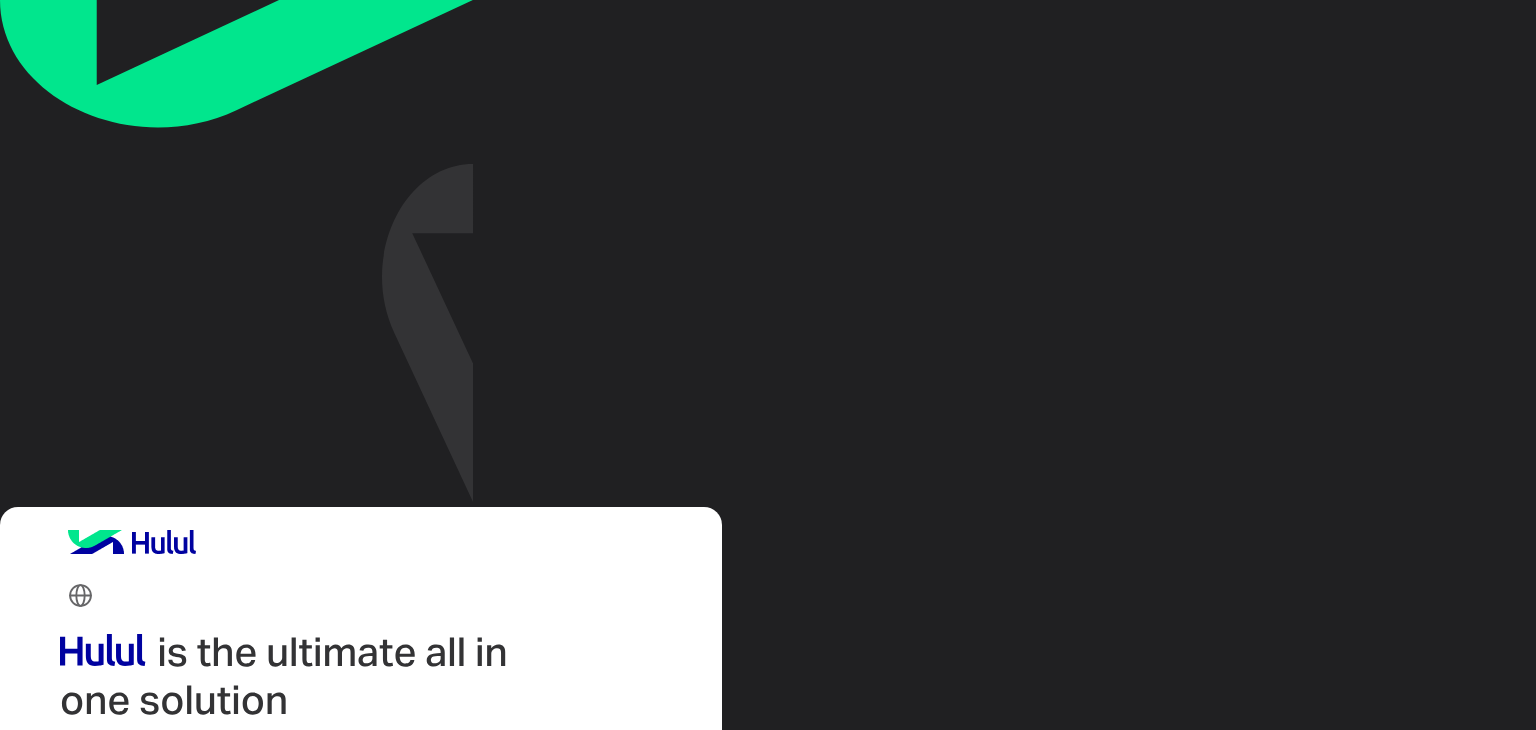 scroll, scrollTop: 0, scrollLeft: 0, axis: both 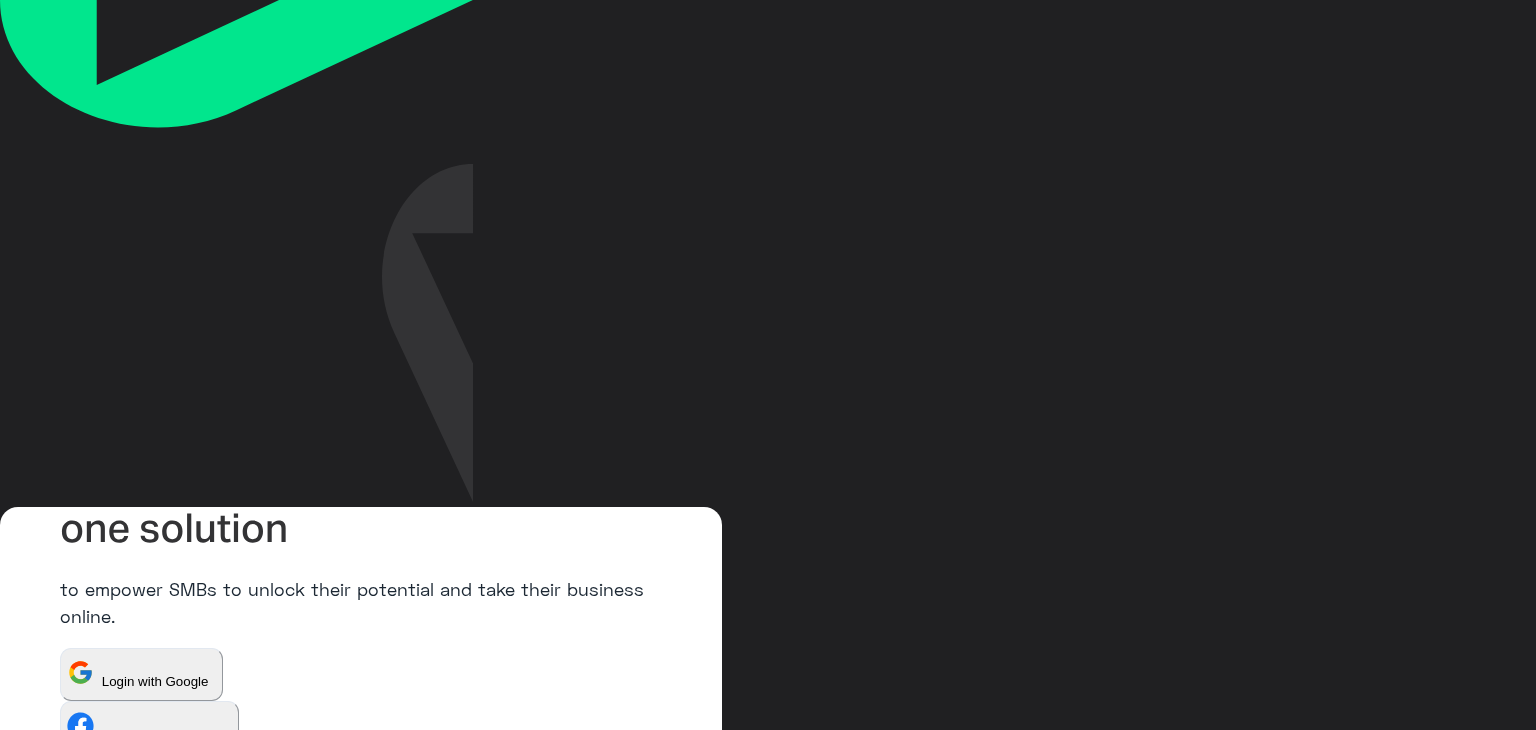 click on "Login" at bounding box center (88, 1128) 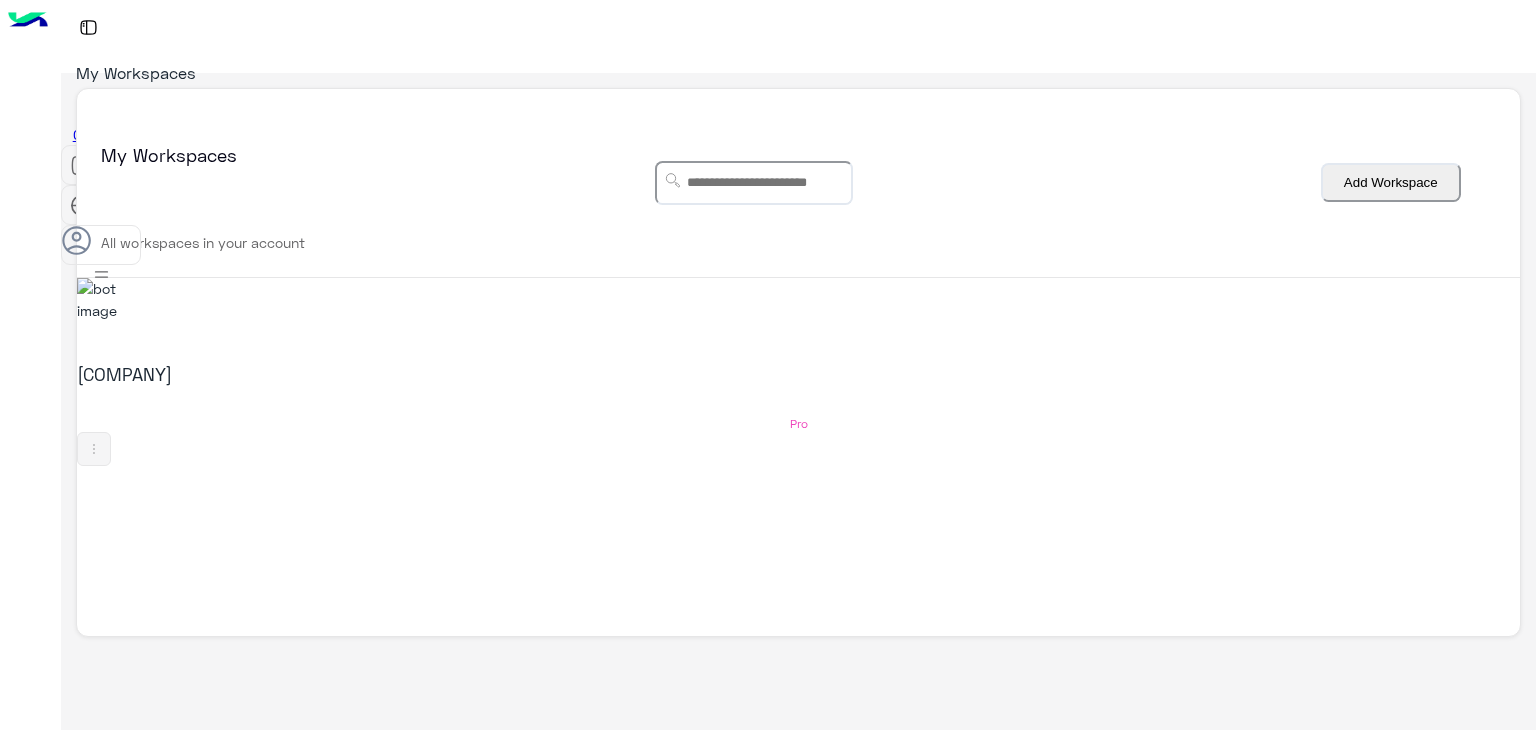 click on "[COMPANY]" at bounding box center (510, 332) 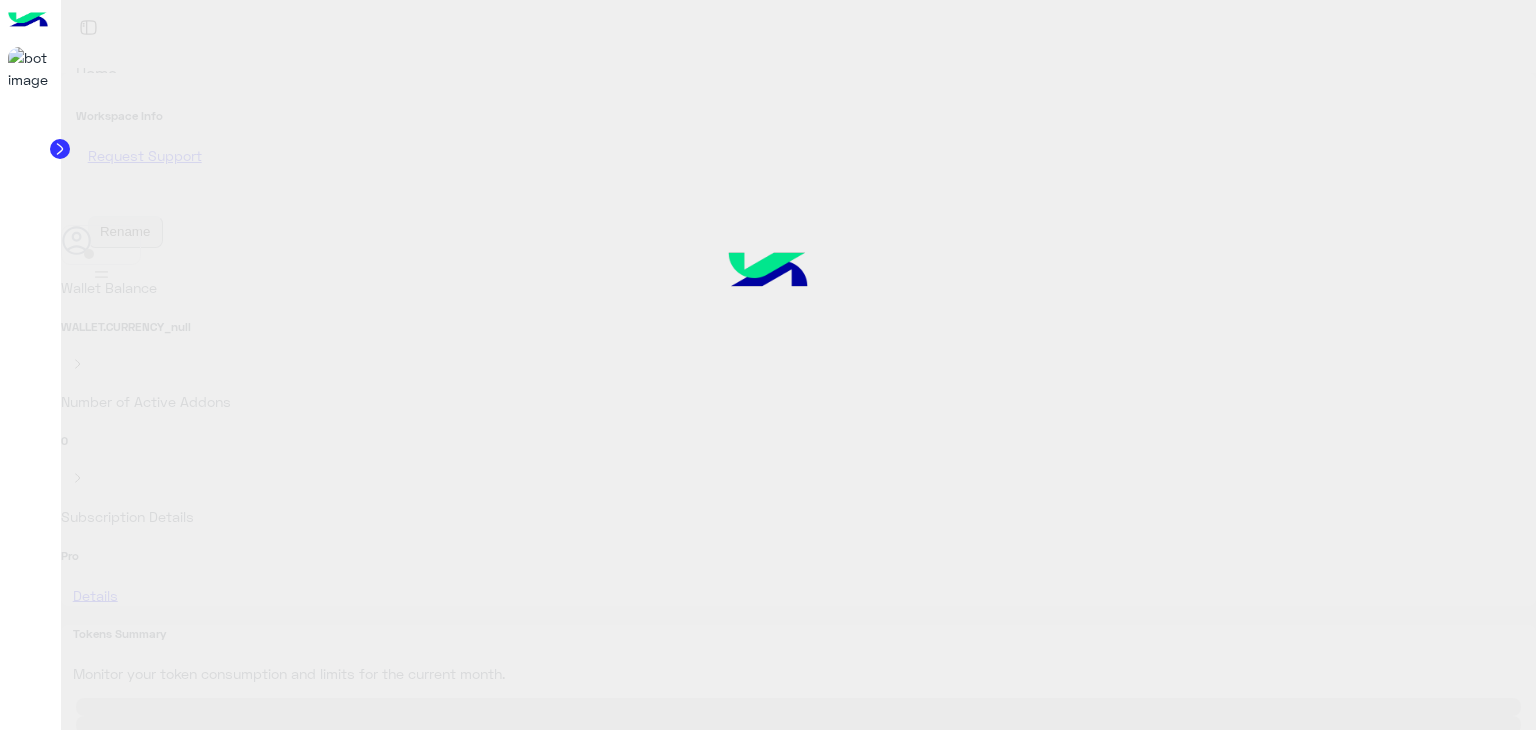 click at bounding box center (768, 365) 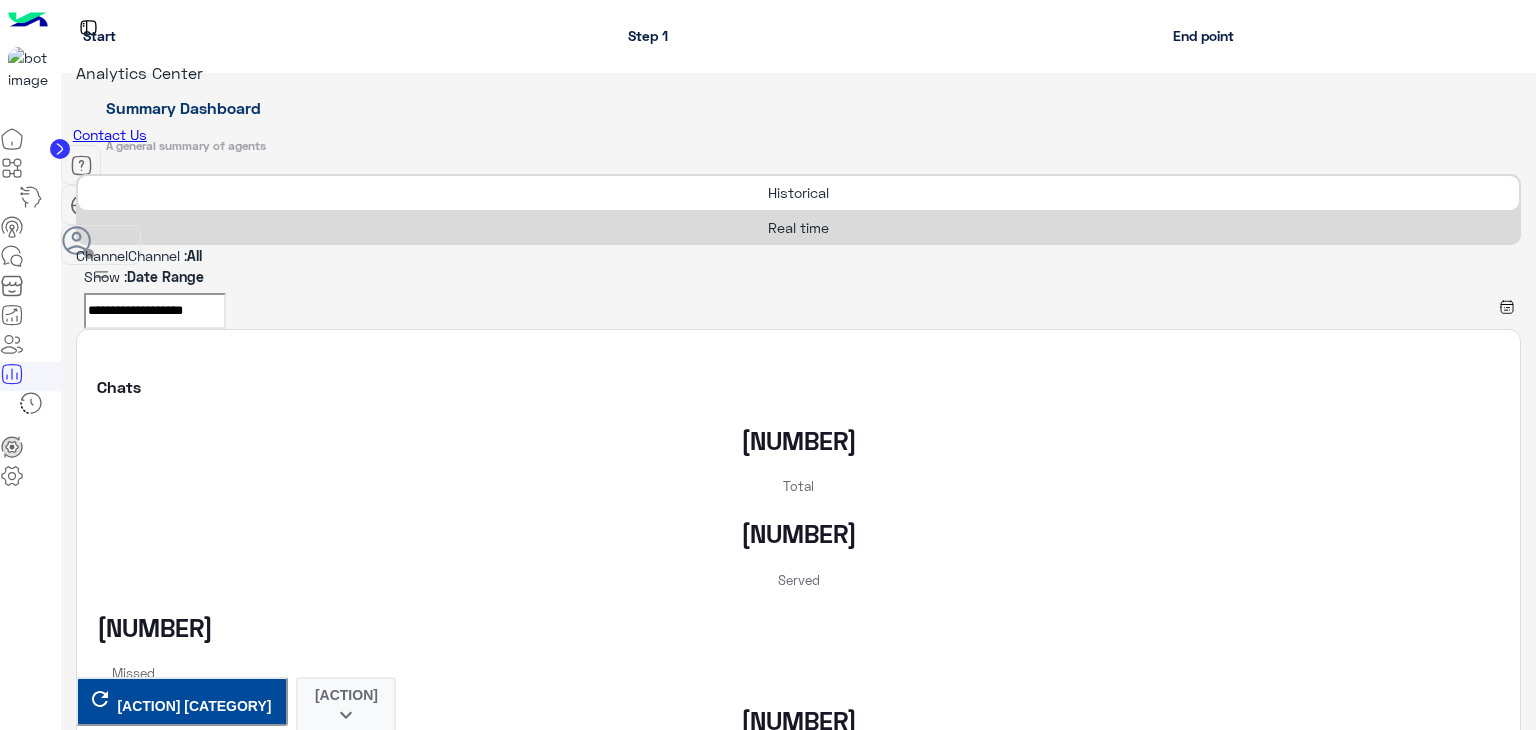 scroll, scrollTop: 0, scrollLeft: 0, axis: both 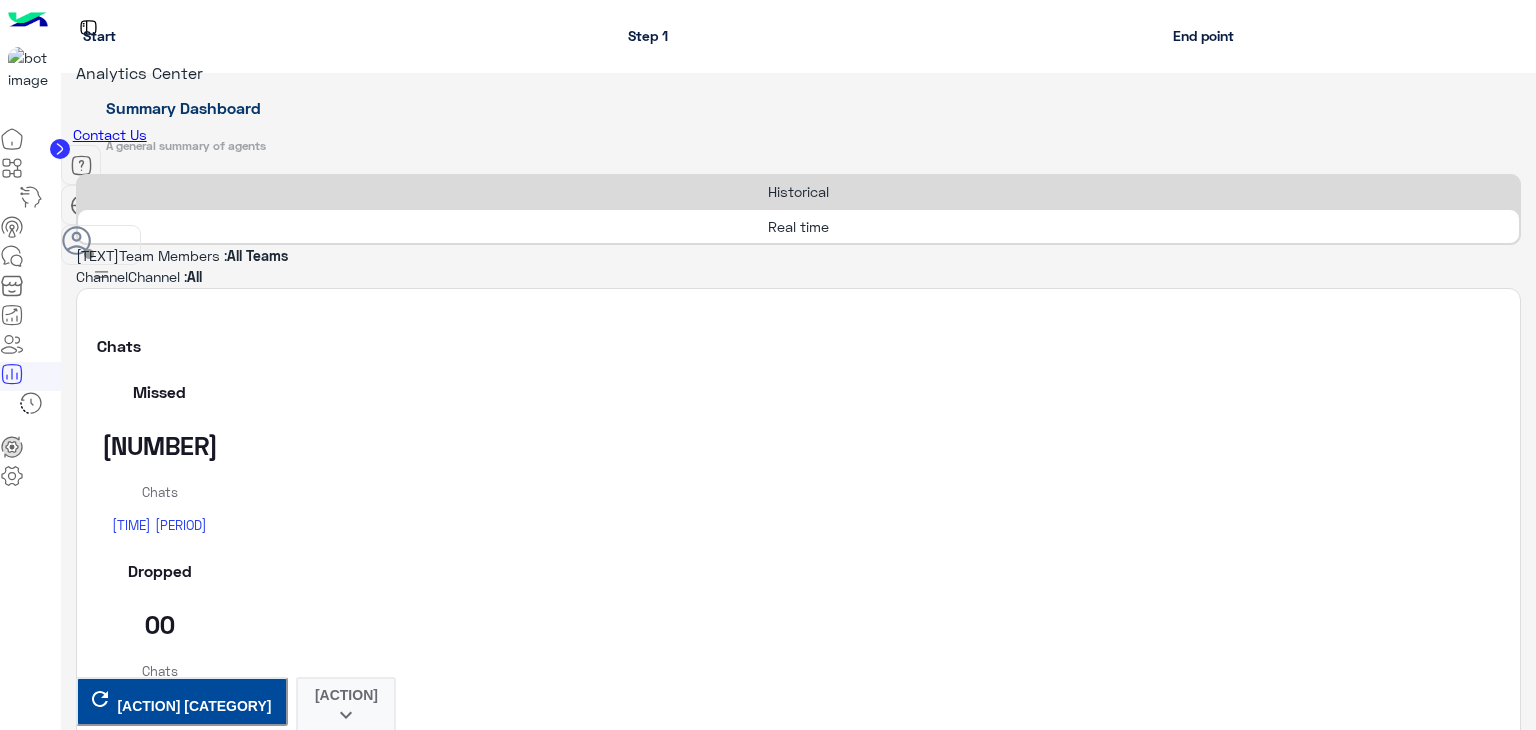click on "Real time" at bounding box center (798, 226) 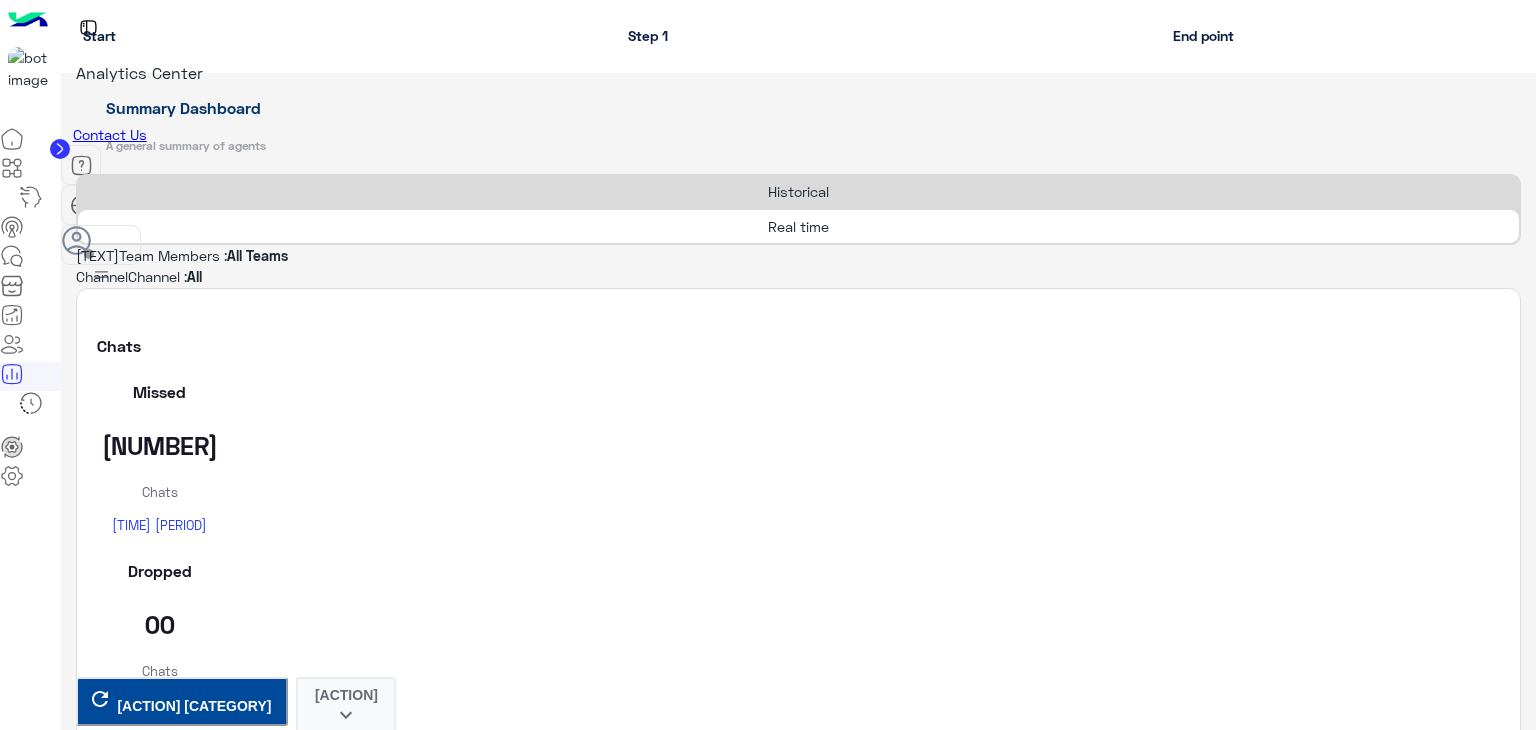 click on "[ACTION] [CATEGORY]" at bounding box center [194, 3989] 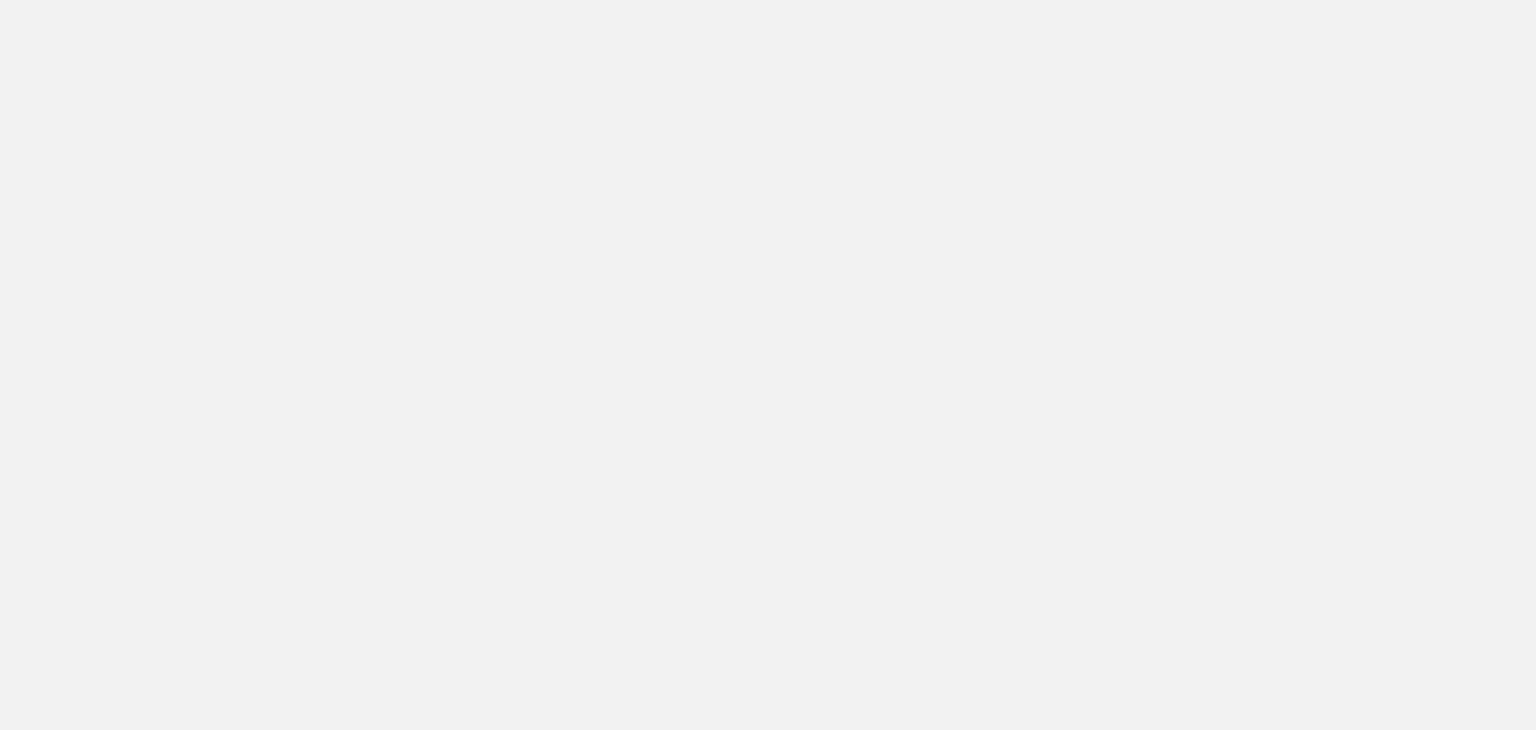 scroll, scrollTop: 0, scrollLeft: 0, axis: both 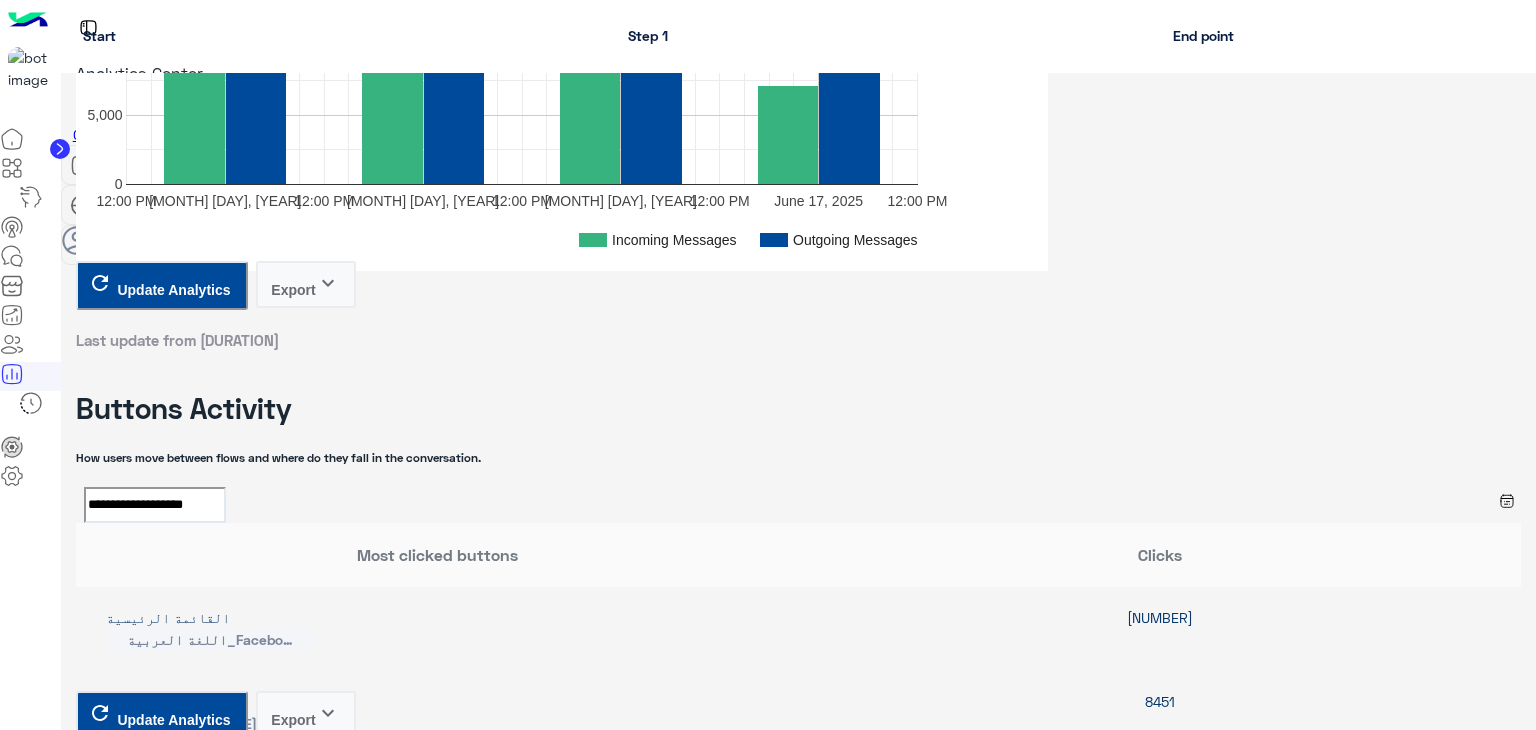 click on "View Details" at bounding box center [139, 5470] 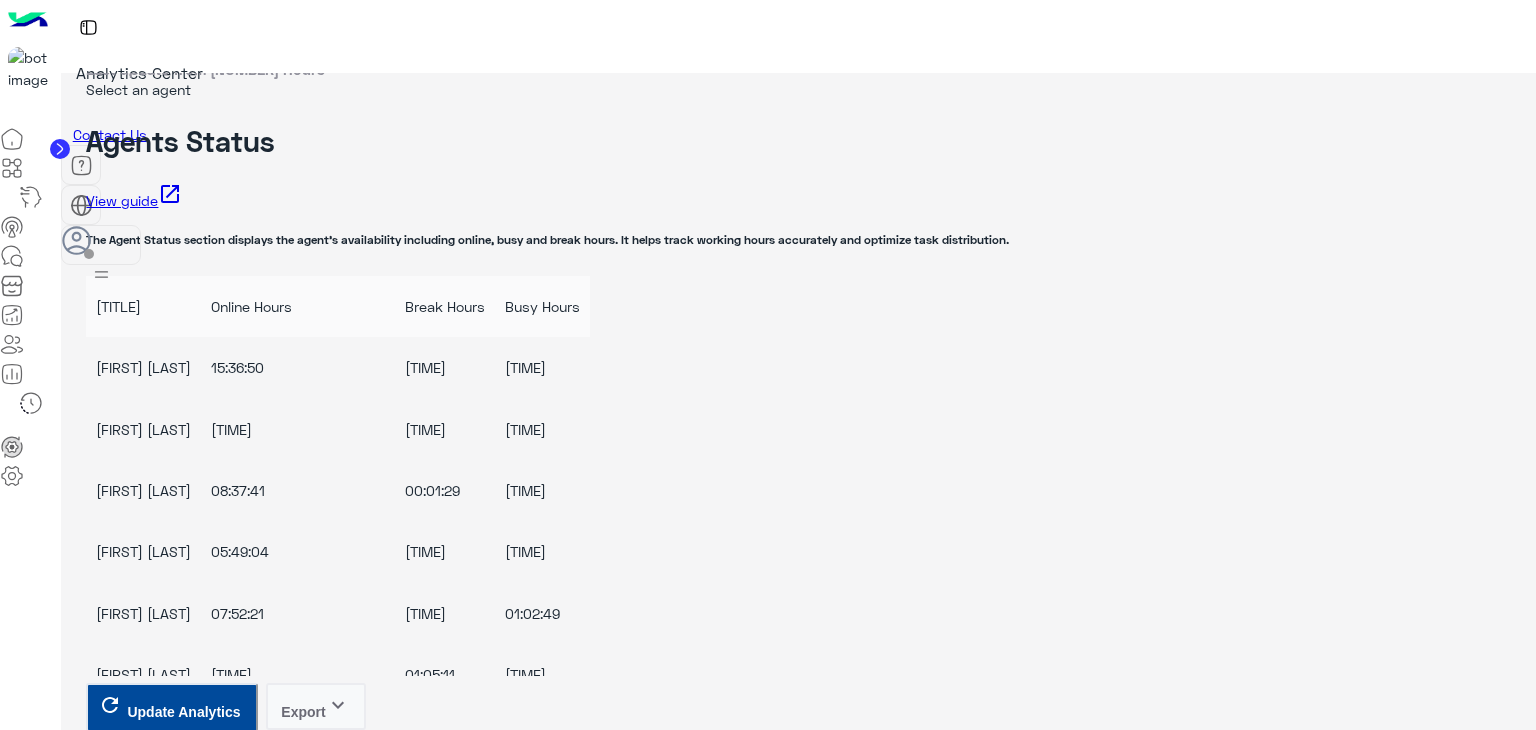 scroll, scrollTop: 2000, scrollLeft: 0, axis: vertical 